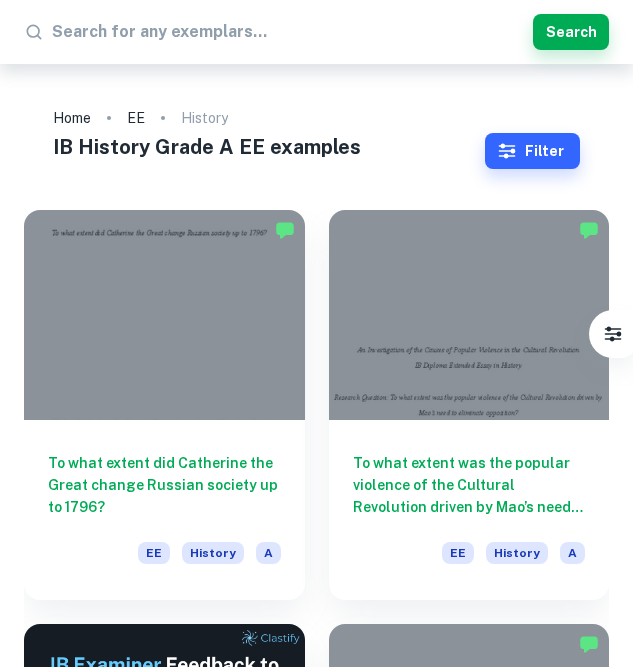 scroll, scrollTop: 0, scrollLeft: 0, axis: both 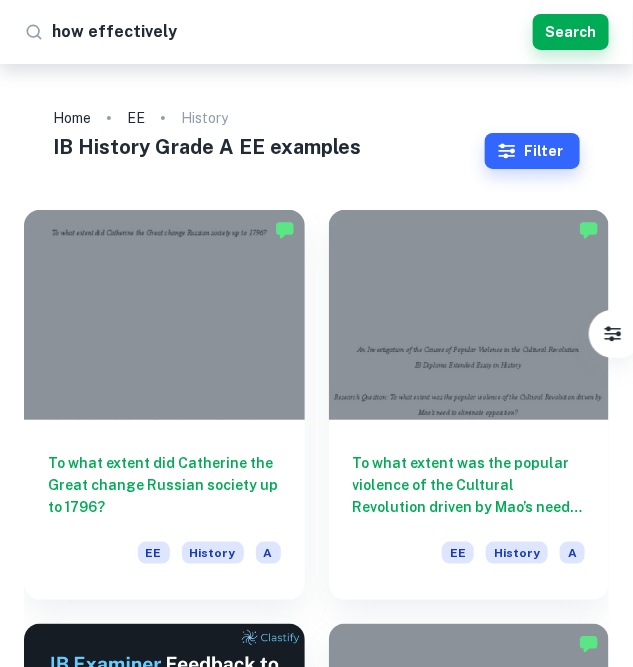type on "how effectively" 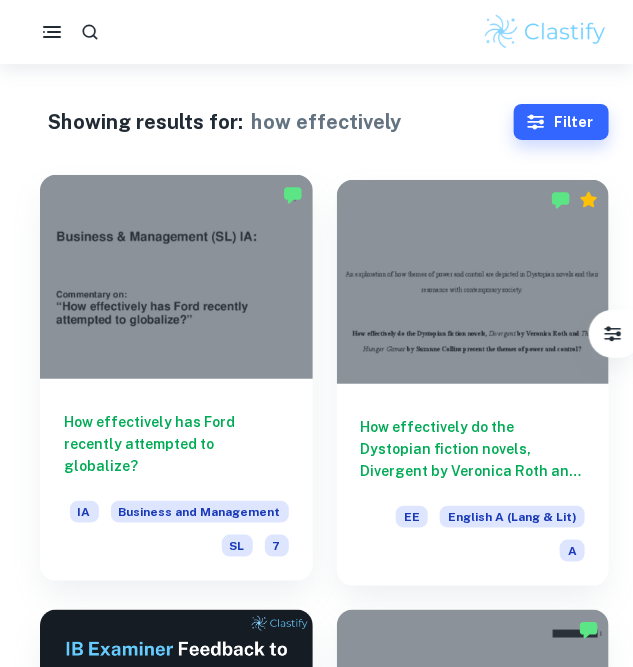 click on "How effectively has Ford recently attempted to globalize? IA Business and Management SL 7" at bounding box center (176, 480) 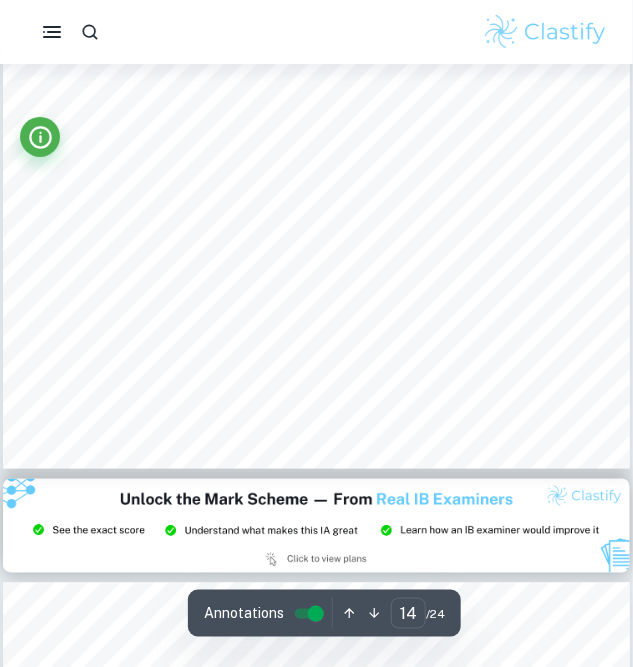 scroll, scrollTop: 11410, scrollLeft: 0, axis: vertical 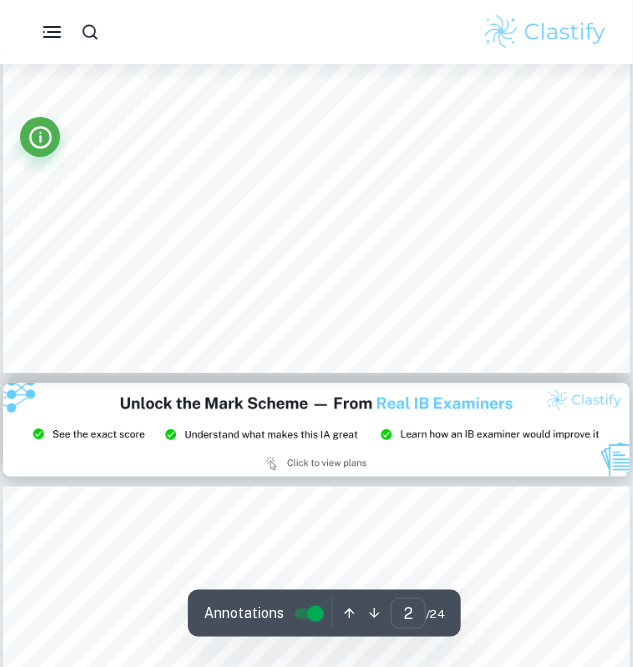 type on "3" 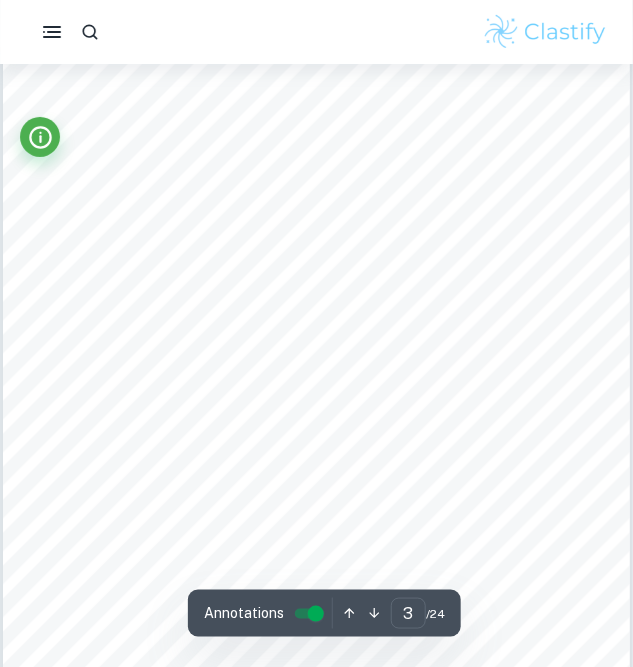 scroll, scrollTop: 1848, scrollLeft: 0, axis: vertical 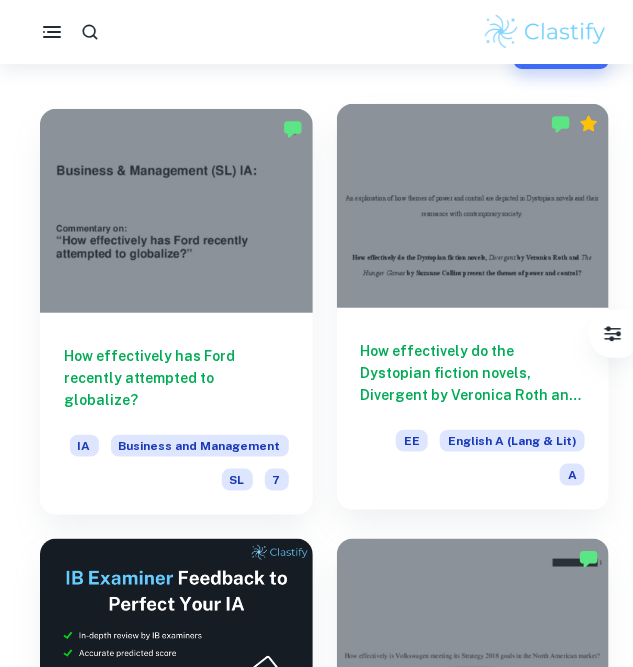 click on "How effectively do the Dystopian fiction novels, Divergent by Veronica Roth and The Hunger Games by Suzanne Collins present the themes of power and control?" at bounding box center [473, 373] 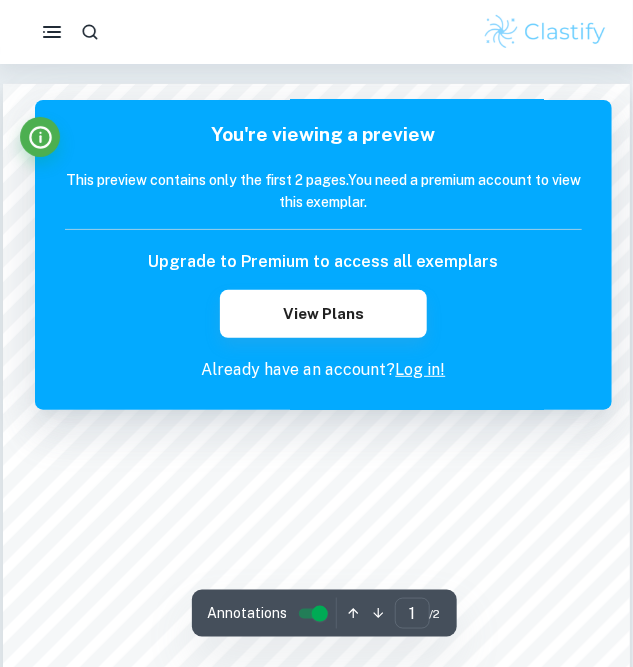 scroll, scrollTop: 5, scrollLeft: 0, axis: vertical 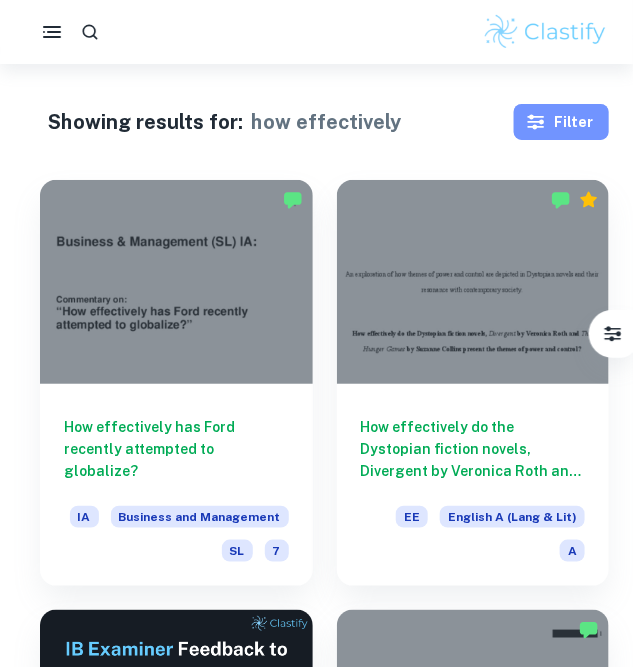 click 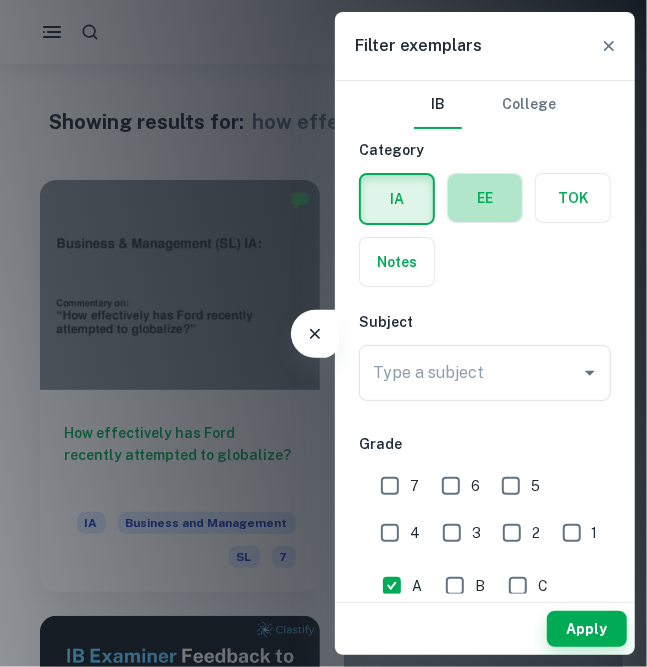 click at bounding box center [485, 198] 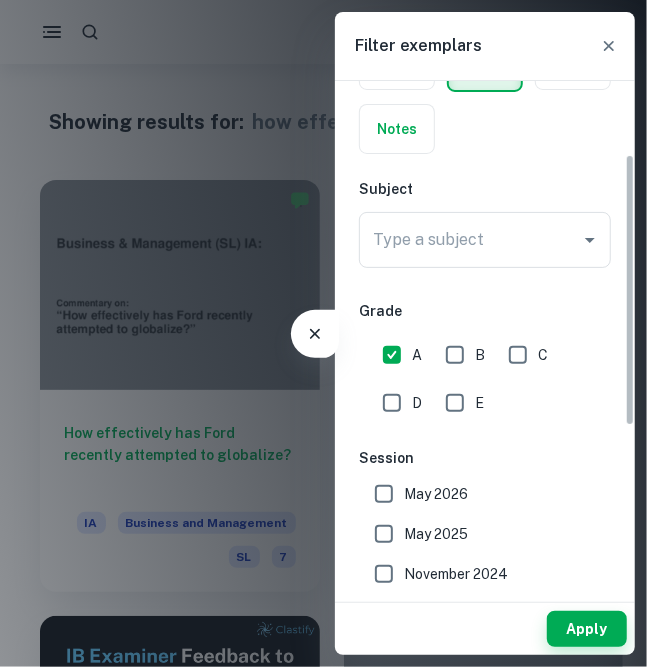scroll, scrollTop: 138, scrollLeft: 0, axis: vertical 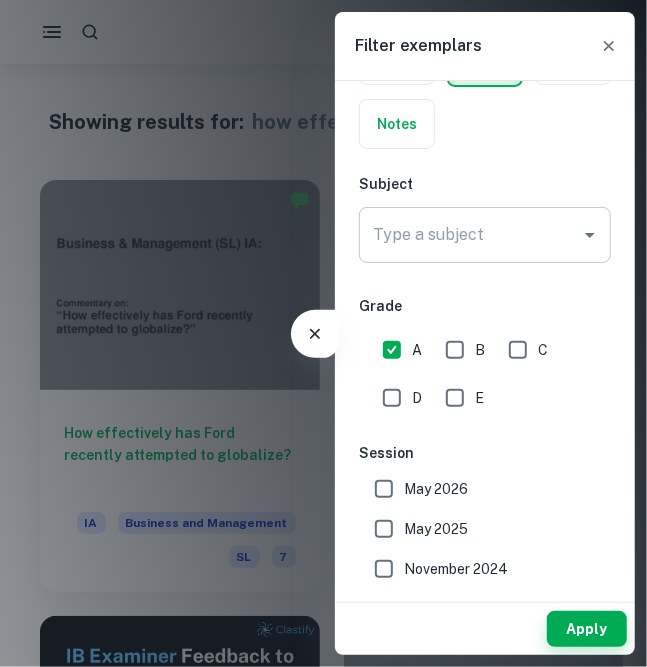 click on "Type a subject" at bounding box center [470, 235] 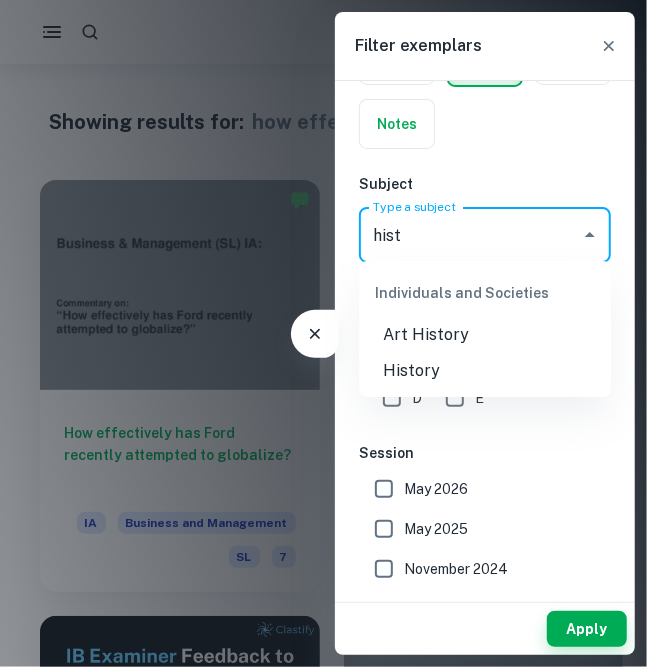 click on "History" at bounding box center (485, 371) 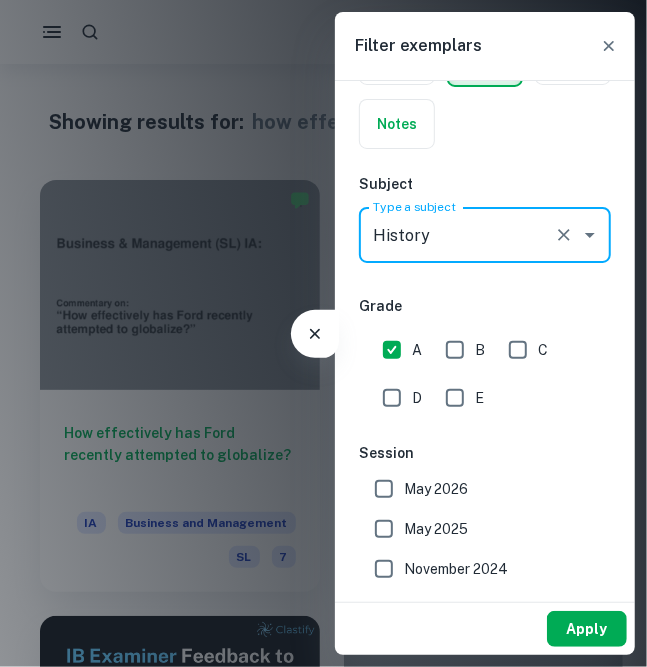 type on "History" 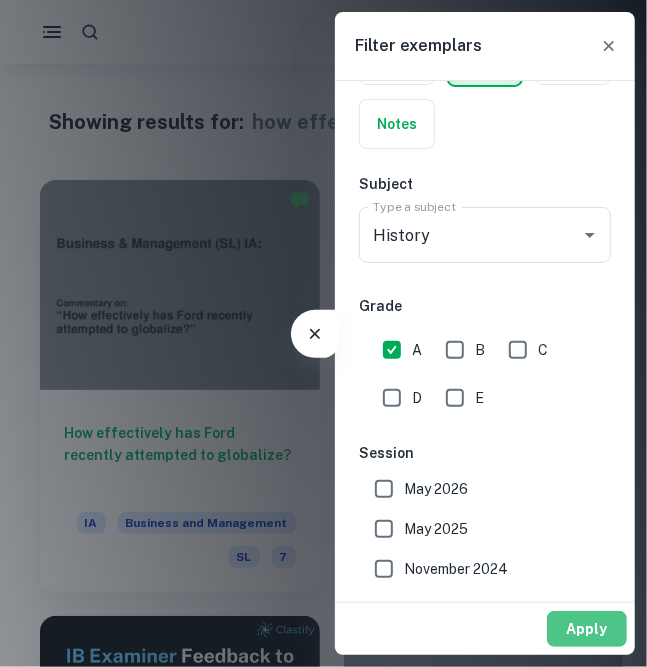 click on "Apply" at bounding box center [587, 629] 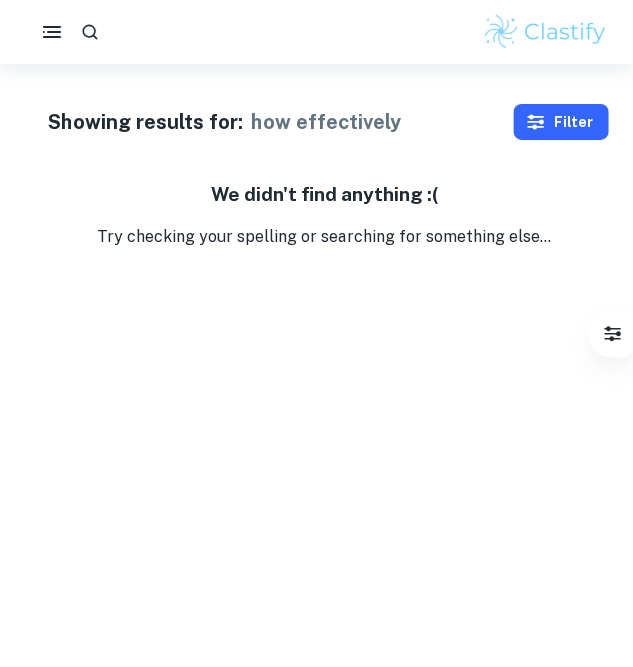 click 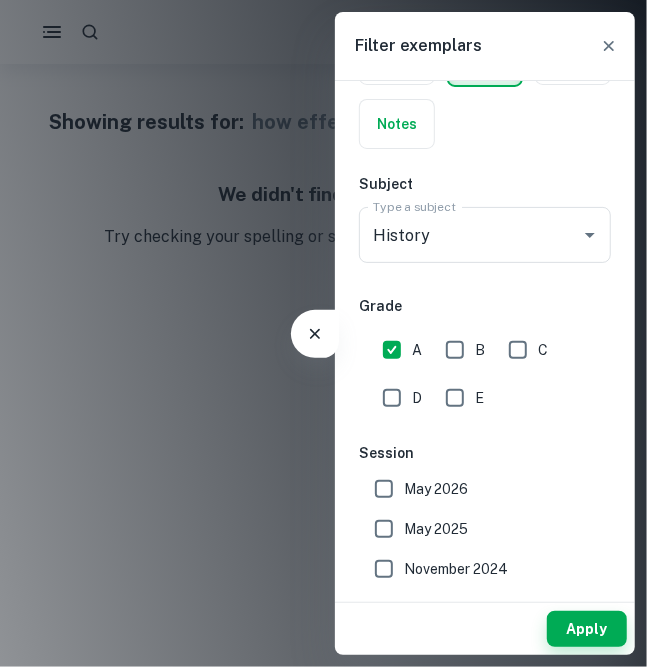 click on "IA EE TOK Notes" at bounding box center (479, 86) 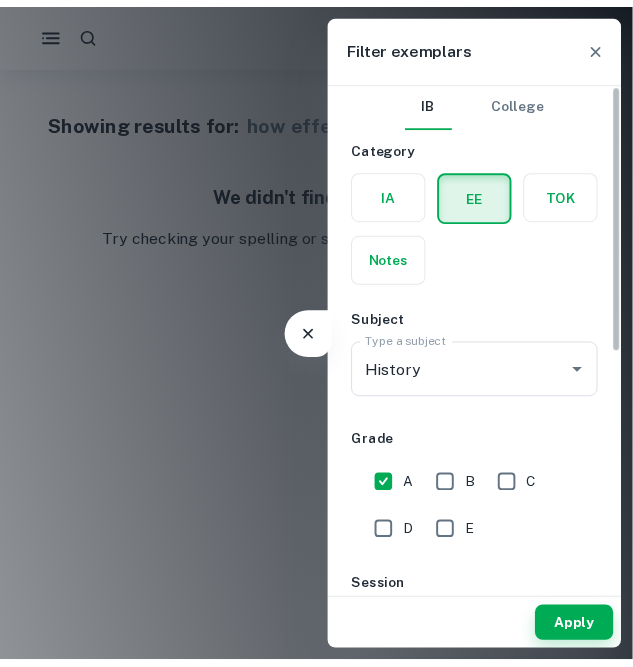 scroll, scrollTop: 0, scrollLeft: 0, axis: both 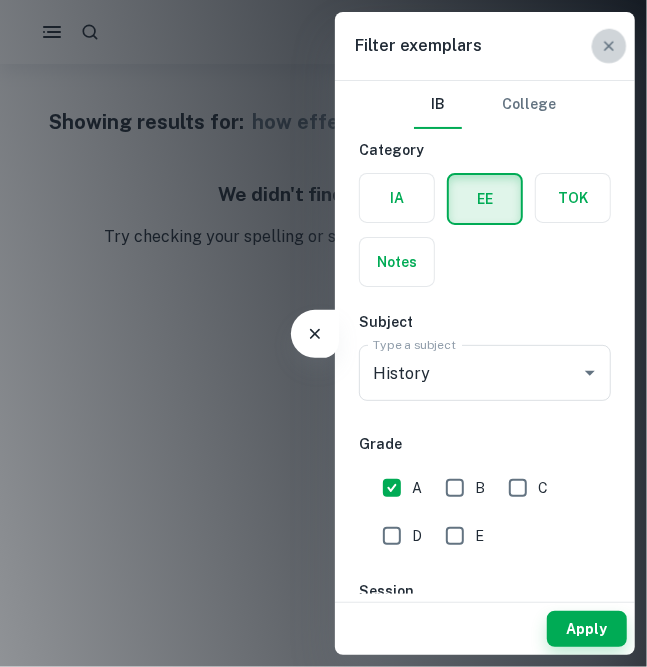 click 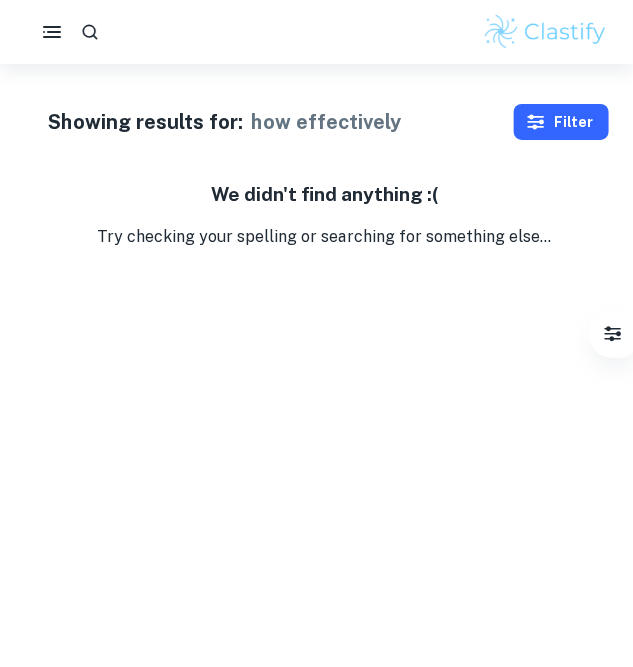 click at bounding box center [316, 32] 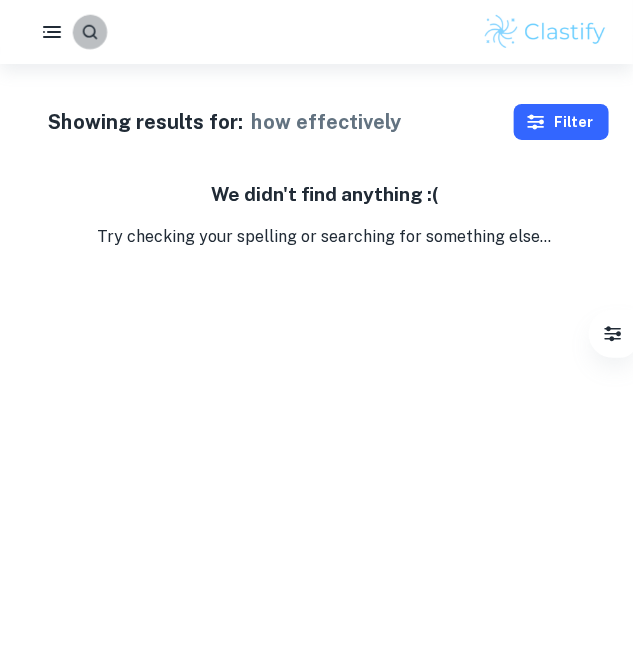 click 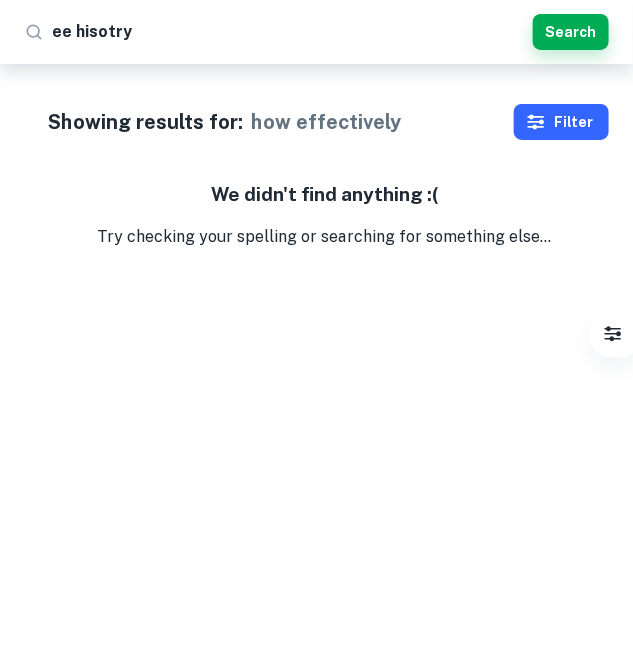 type on "ee hisotry" 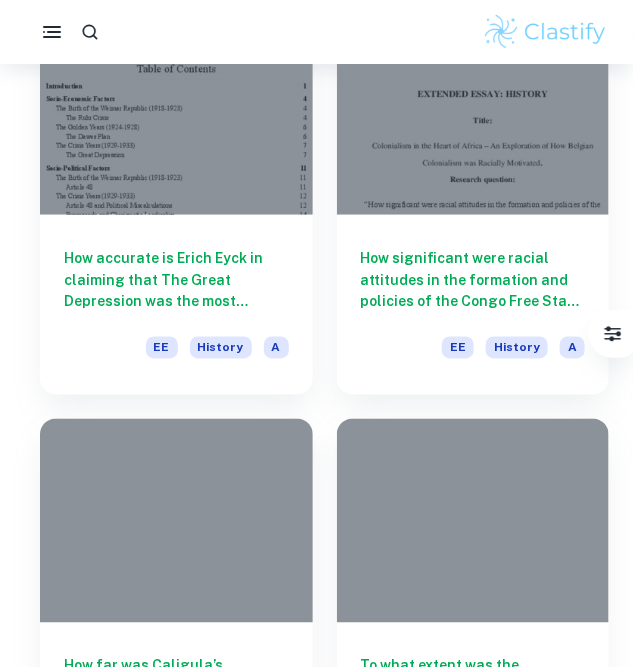 scroll, scrollTop: 1805, scrollLeft: 0, axis: vertical 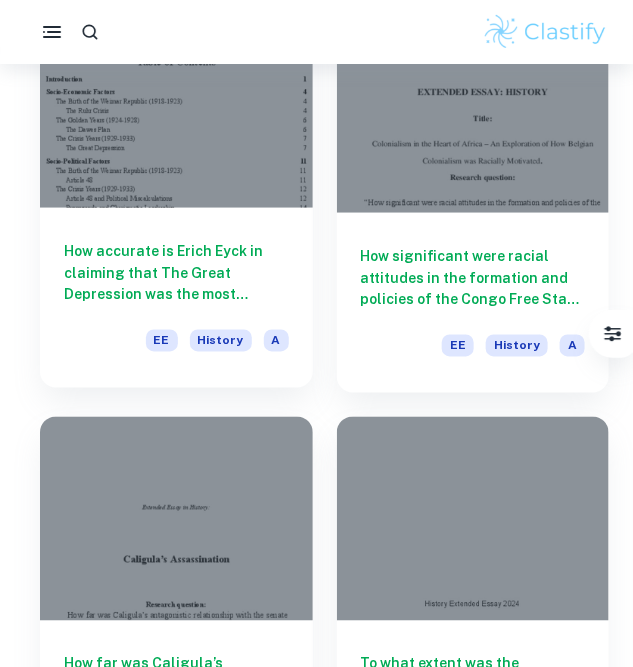 click on "How accurate is [NAME] [LAST] in claiming that The Great Depression was the most significant reason for Hitler’s rise to power in January [YEAR]? EE History A" at bounding box center (176, 298) 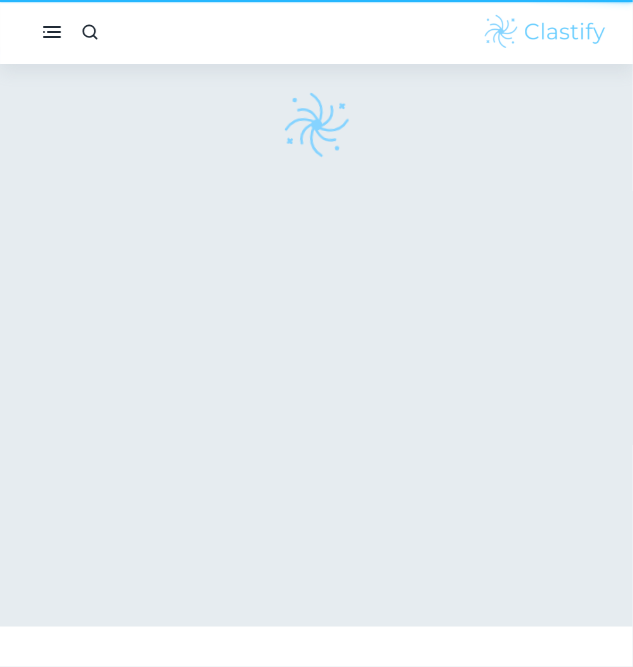 scroll, scrollTop: 0, scrollLeft: 0, axis: both 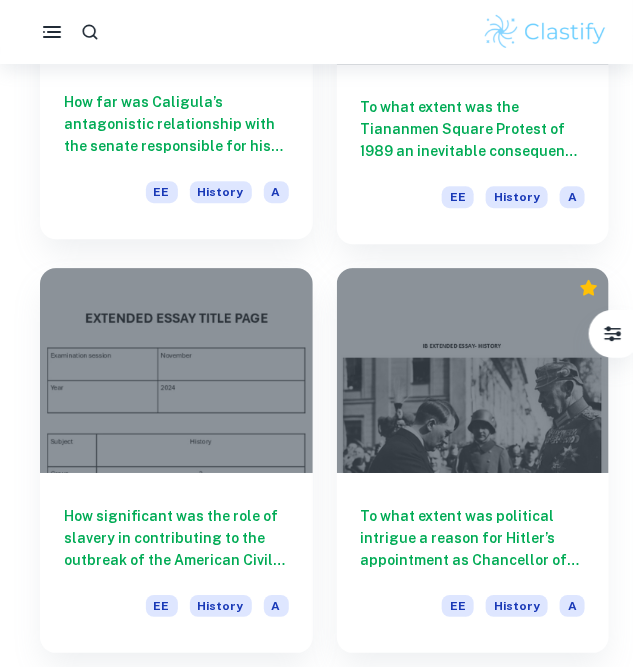 click at bounding box center [176, 370] 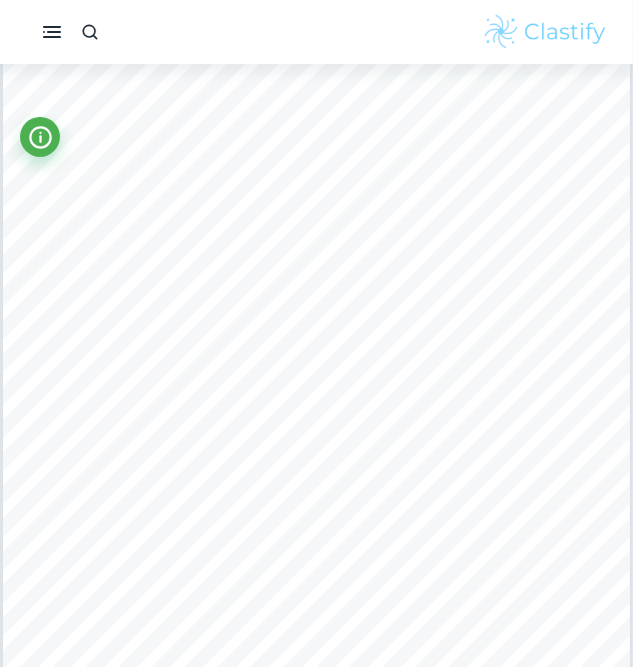 scroll, scrollTop: 7578, scrollLeft: 0, axis: vertical 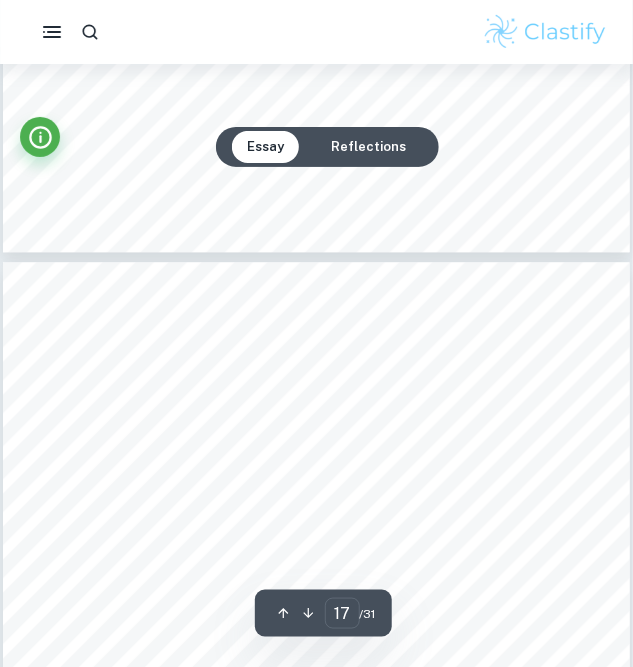 type on "16" 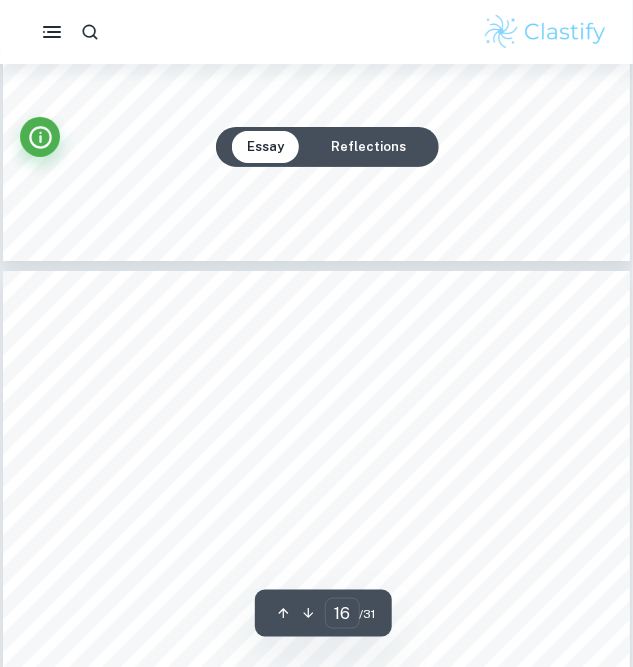 scroll, scrollTop: 13747, scrollLeft: 0, axis: vertical 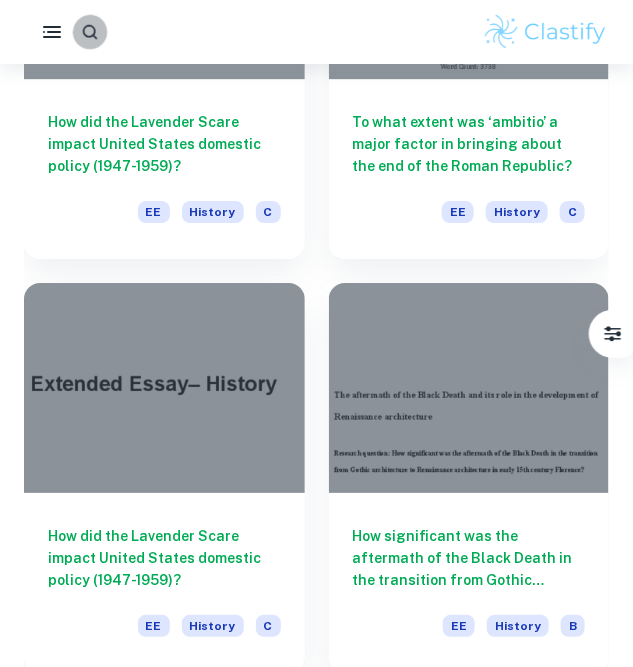 click 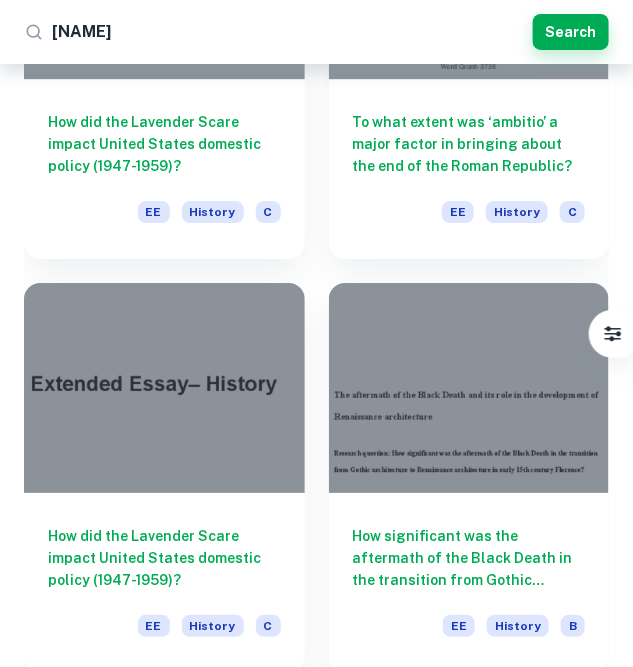 type on "[NAME]" 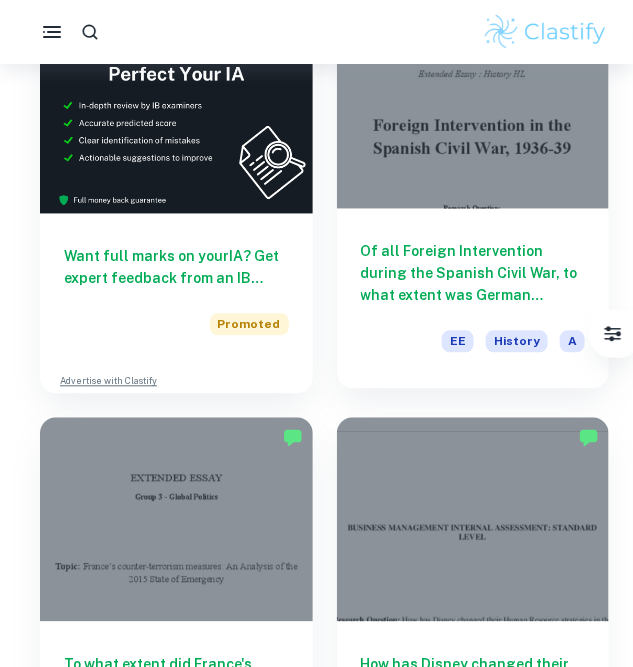 scroll, scrollTop: 580, scrollLeft: 0, axis: vertical 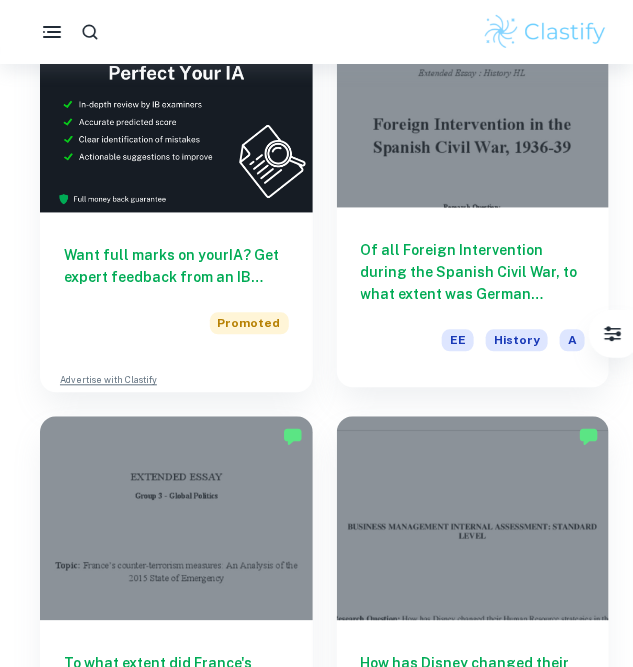 click on "Of all Foreign Intervention during the Spanish Civil War, to what extent was German Support crucial for the Victory of Francisco Franco’s Nationalists?" at bounding box center [473, 273] 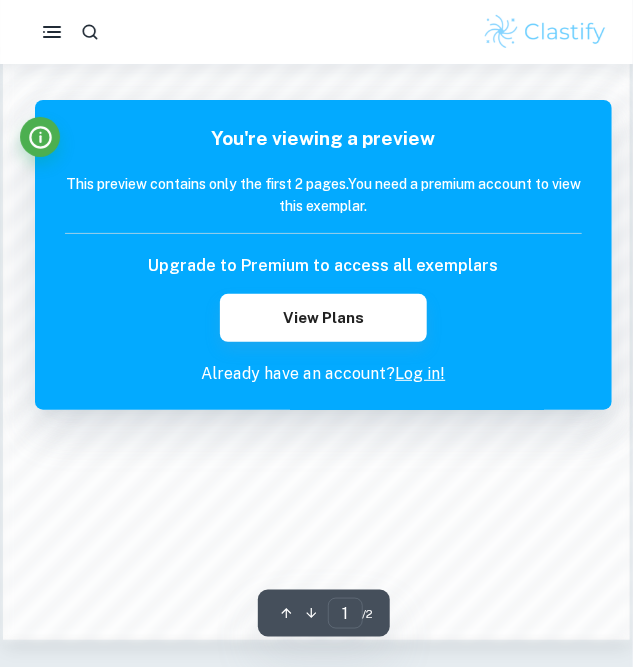 scroll, scrollTop: 1335, scrollLeft: 0, axis: vertical 